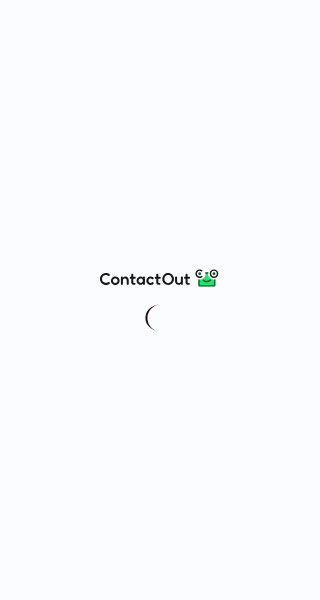 scroll, scrollTop: 0, scrollLeft: 0, axis: both 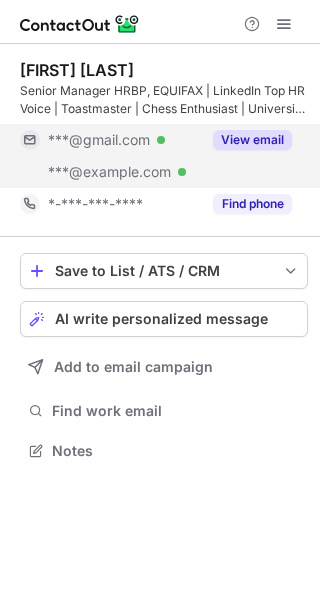 click on "View email" at bounding box center [252, 140] 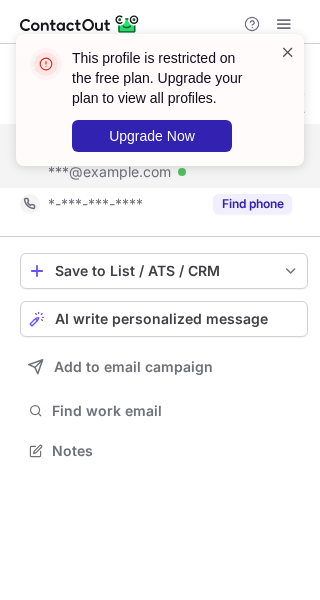 click at bounding box center [288, 52] 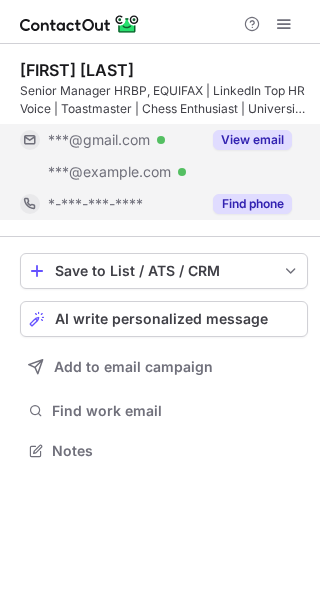 click on "Find phone" at bounding box center (252, 204) 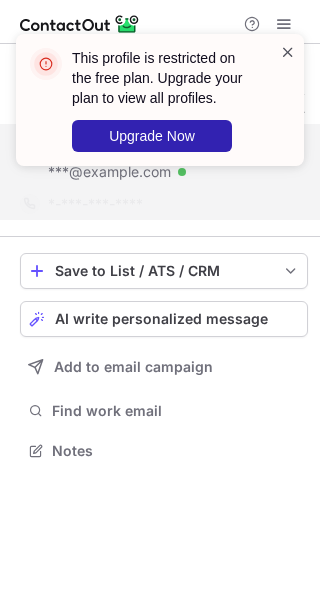 click at bounding box center [288, 52] 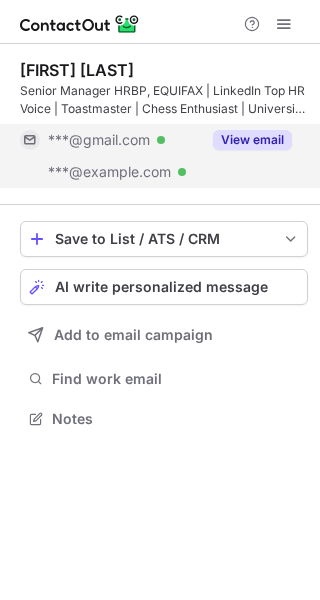 scroll, scrollTop: 404, scrollLeft: 320, axis: both 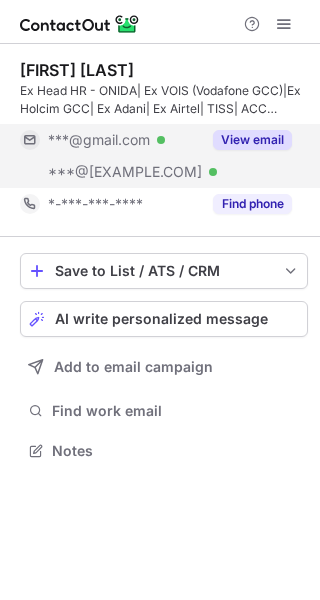 click on "View email" at bounding box center [252, 140] 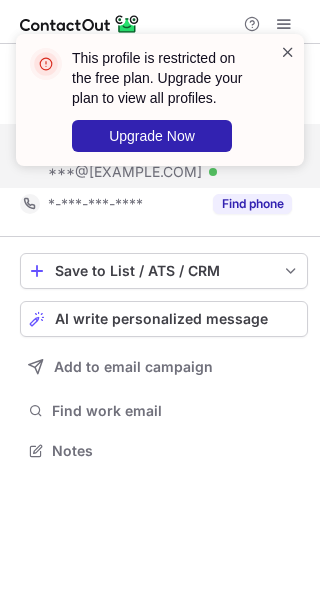 click at bounding box center [288, 52] 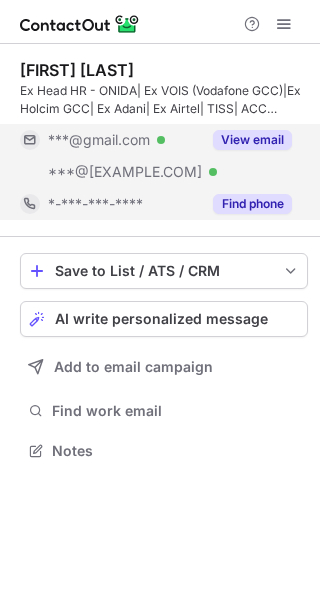click on "Find phone" at bounding box center [252, 204] 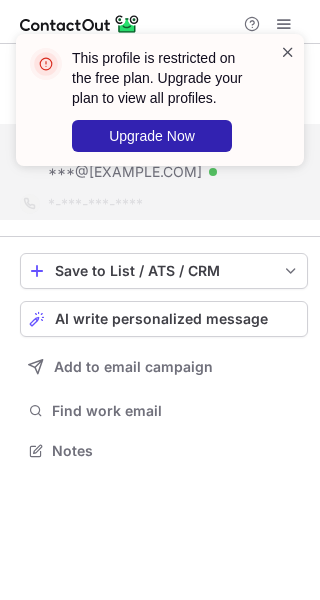 click at bounding box center [288, 52] 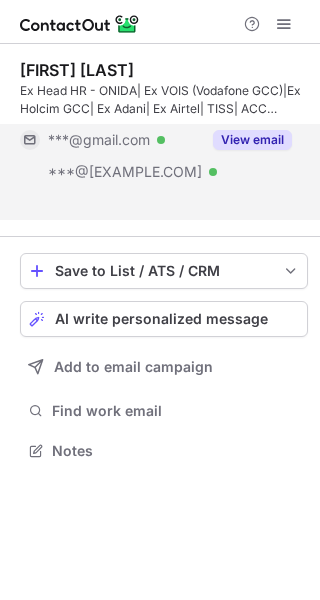 scroll, scrollTop: 404, scrollLeft: 320, axis: both 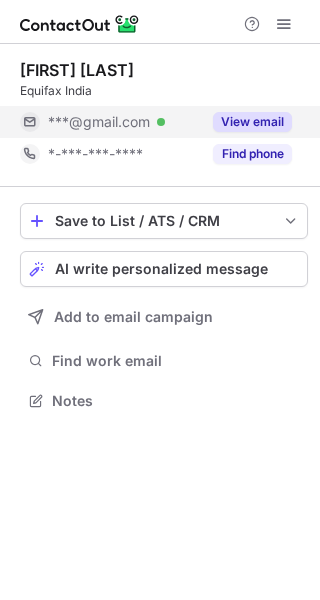 click on "View email" at bounding box center [252, 122] 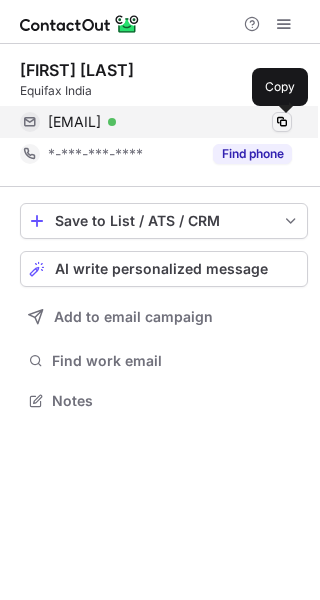 click at bounding box center [282, 122] 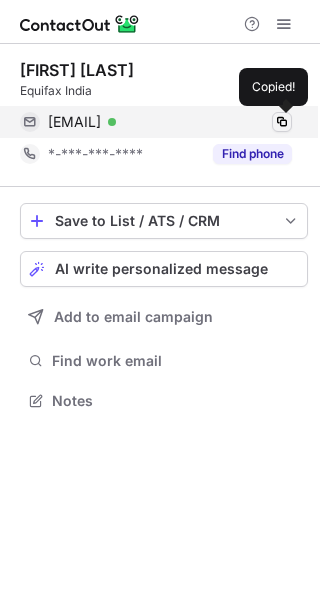 type 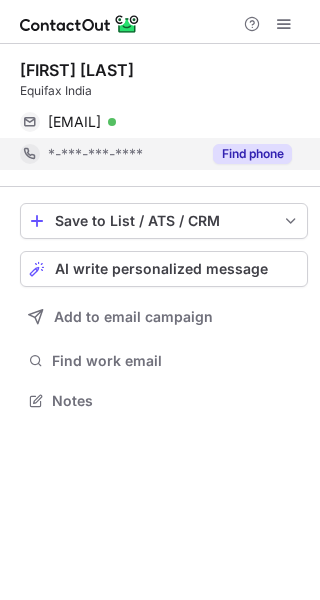 click on "Find phone" at bounding box center [252, 154] 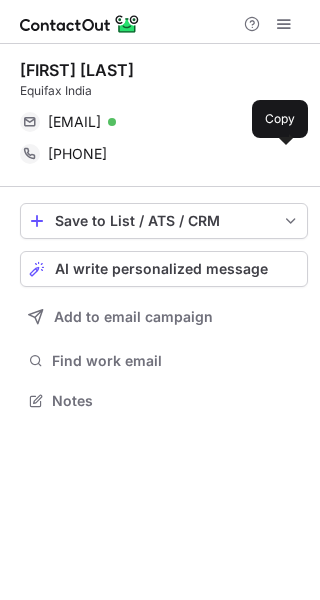 click at bounding box center [282, 154] 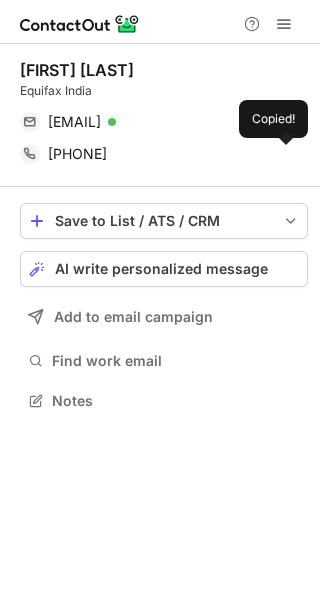 type 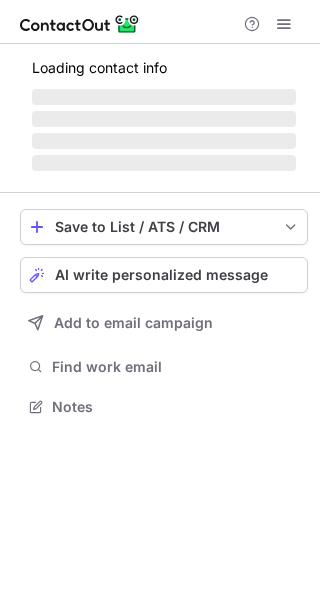scroll, scrollTop: 0, scrollLeft: 0, axis: both 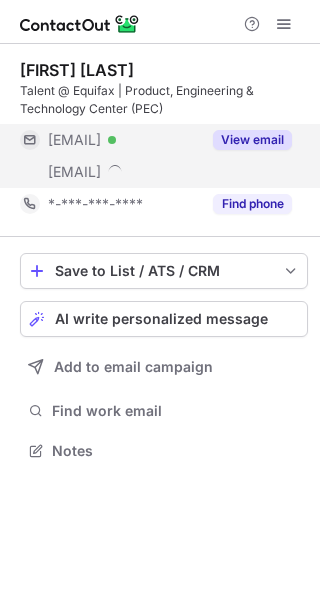 click on "View email" at bounding box center [252, 140] 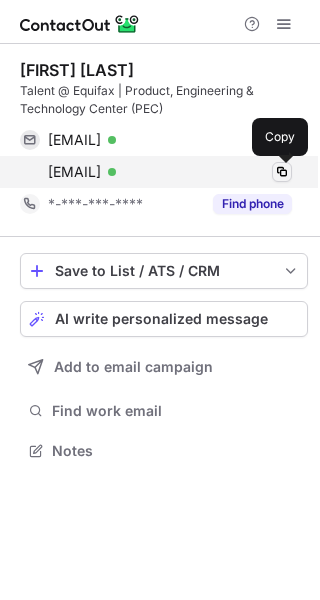 click at bounding box center [282, 172] 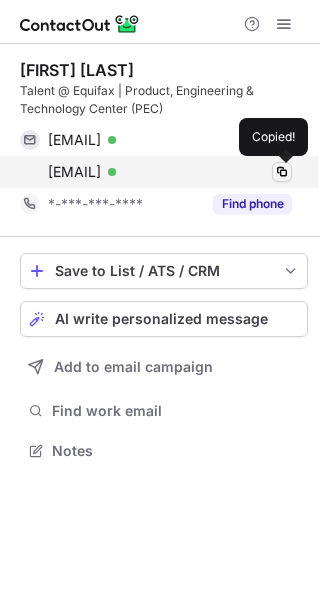 type 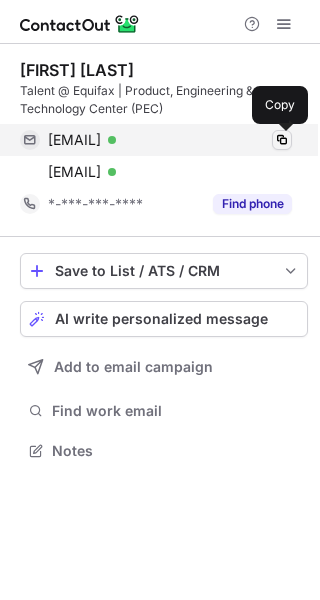 click at bounding box center (282, 140) 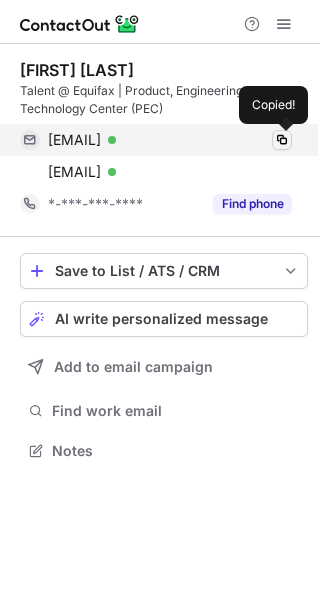 type 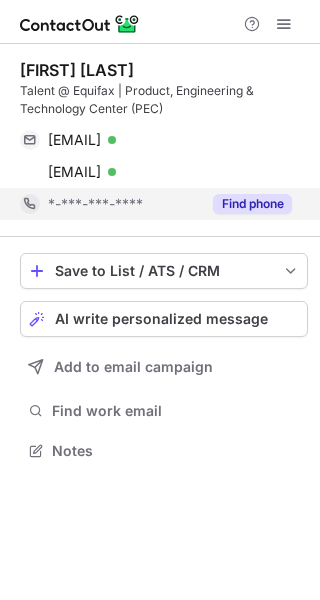 click on "Find phone" at bounding box center [252, 204] 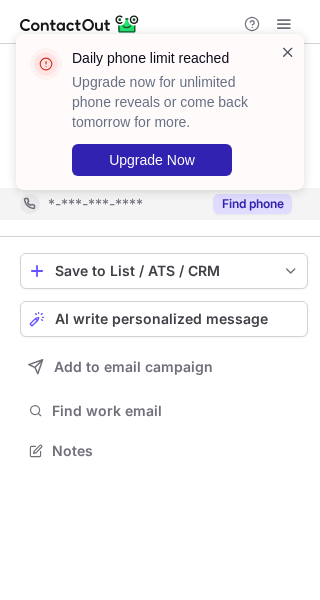 click at bounding box center [288, 52] 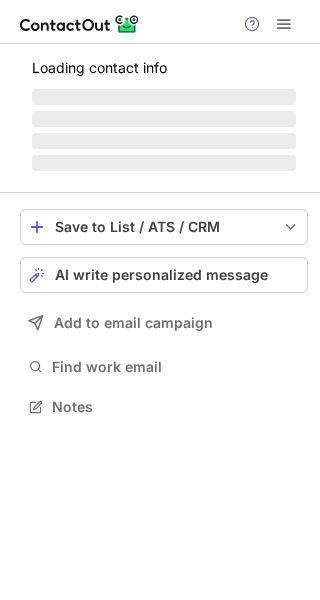 scroll, scrollTop: 0, scrollLeft: 0, axis: both 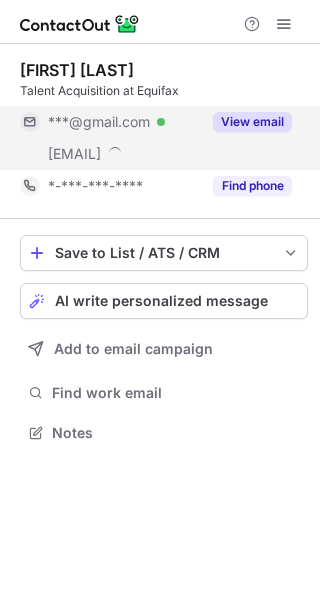 click on "View email" at bounding box center [252, 122] 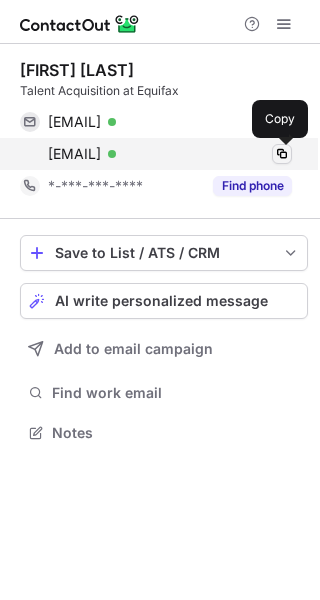 click at bounding box center (282, 154) 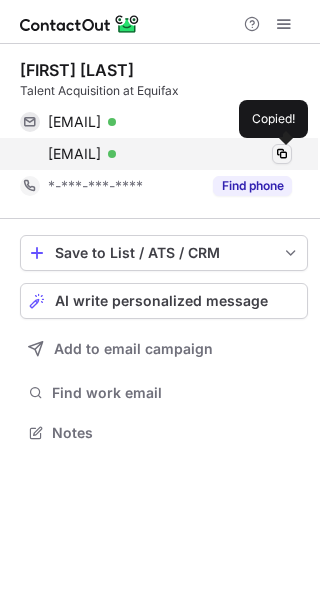type 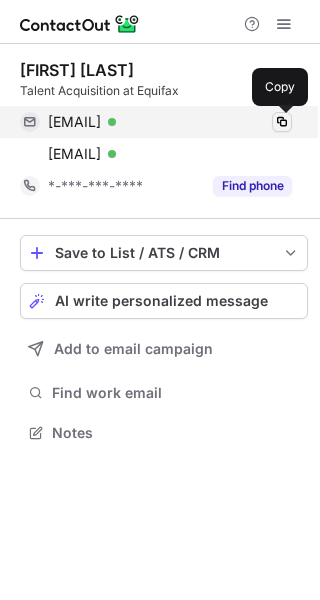 click at bounding box center [282, 122] 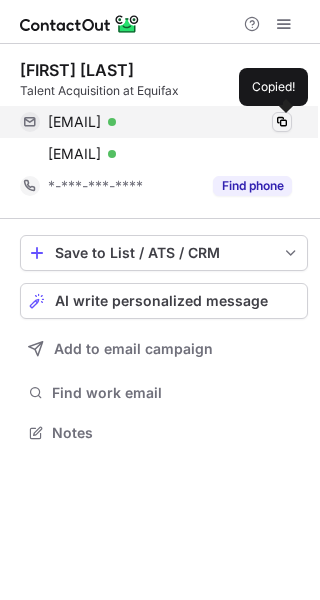 type 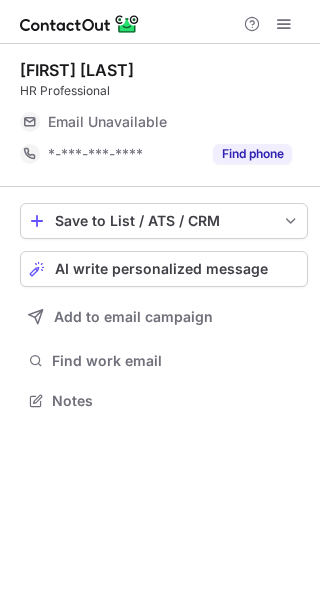 scroll, scrollTop: 0, scrollLeft: 0, axis: both 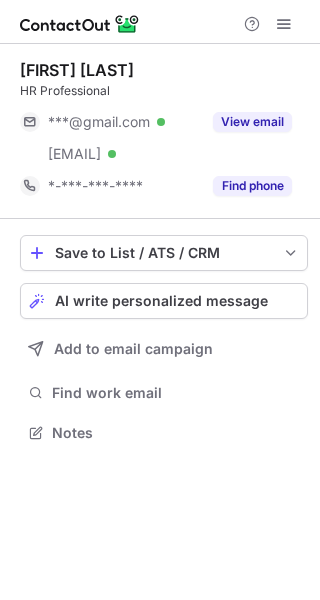 click on "View email" at bounding box center (252, 122) 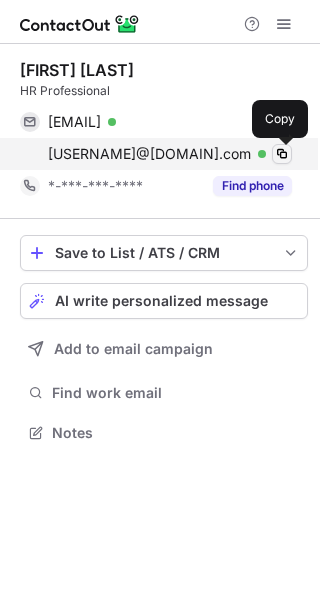 click at bounding box center (282, 154) 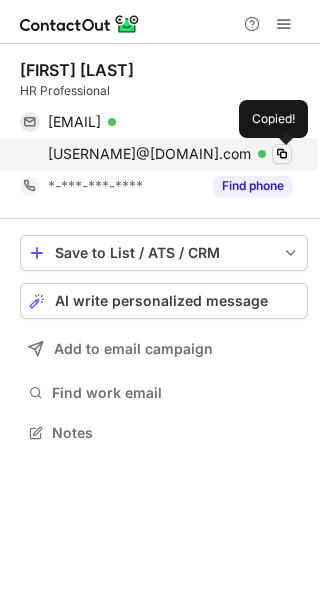 type 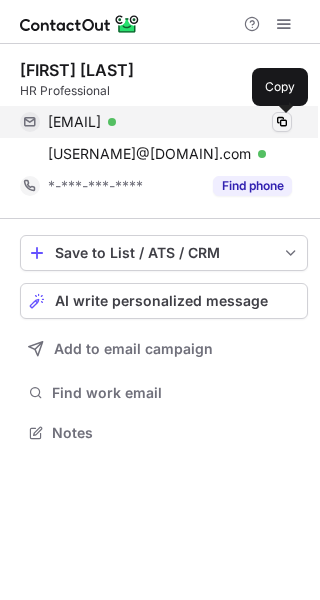 click at bounding box center (282, 122) 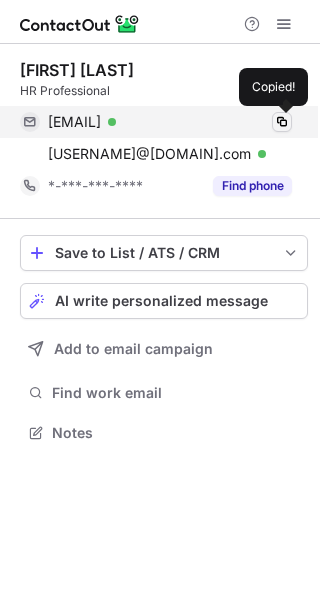 type 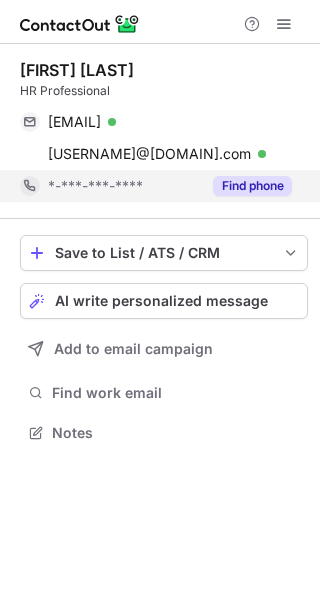click on "Find phone" at bounding box center [252, 186] 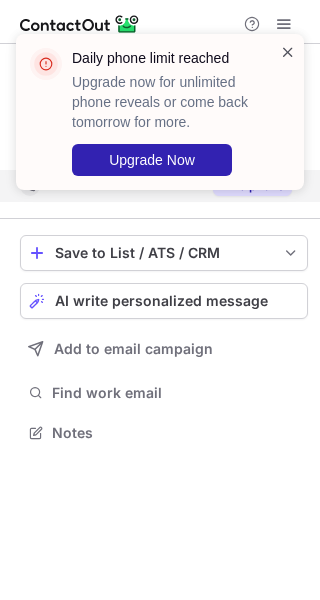 click at bounding box center (288, 52) 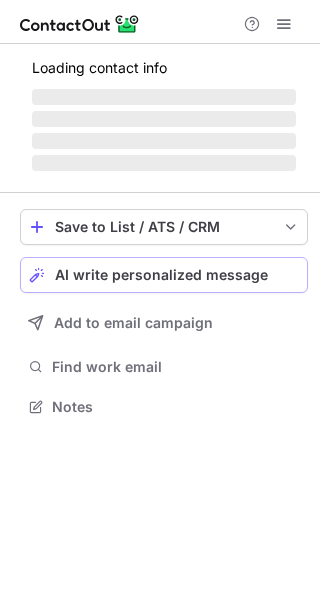 scroll, scrollTop: 0, scrollLeft: 0, axis: both 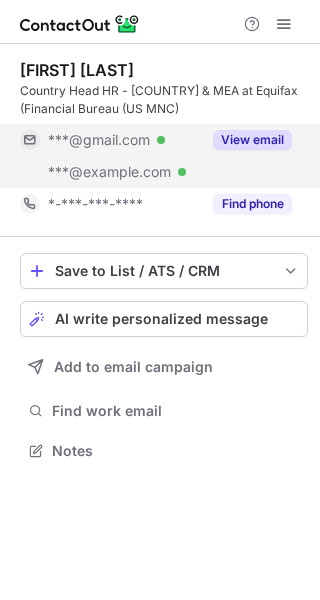 click on "View email" at bounding box center [252, 140] 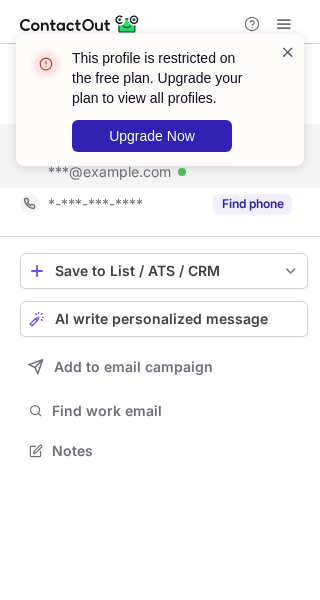 click at bounding box center (288, 52) 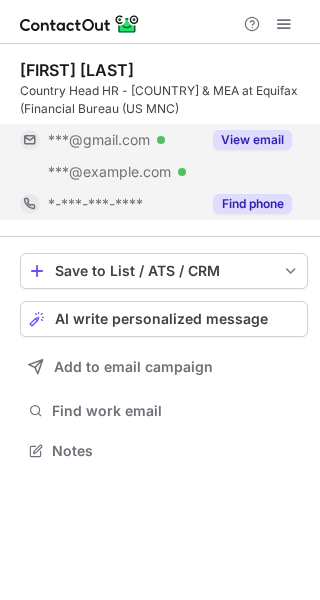 click on "Find phone" at bounding box center (252, 204) 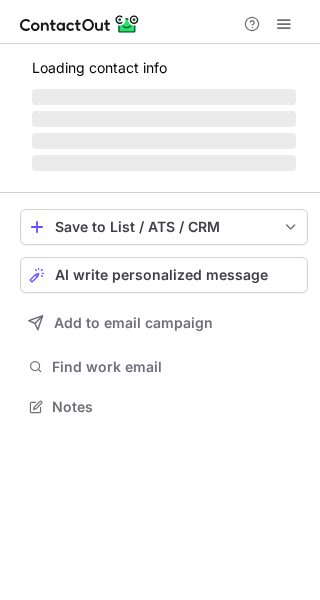 scroll, scrollTop: 0, scrollLeft: 0, axis: both 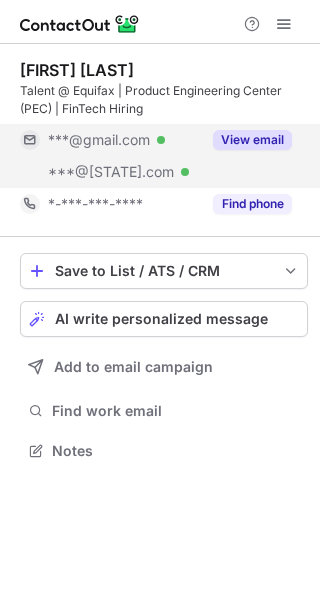 click on "View email" at bounding box center (252, 140) 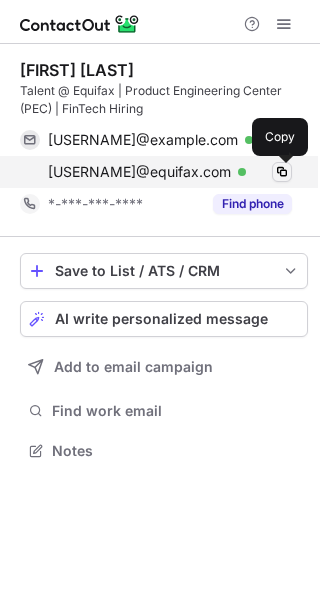 click at bounding box center [282, 172] 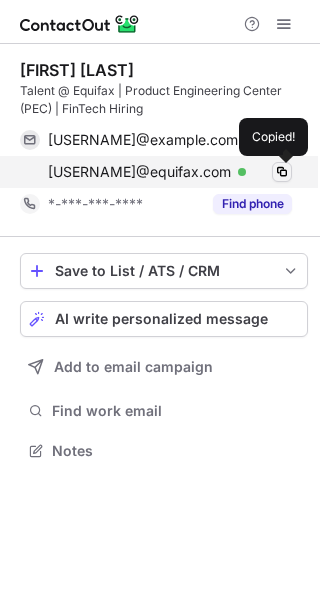 type 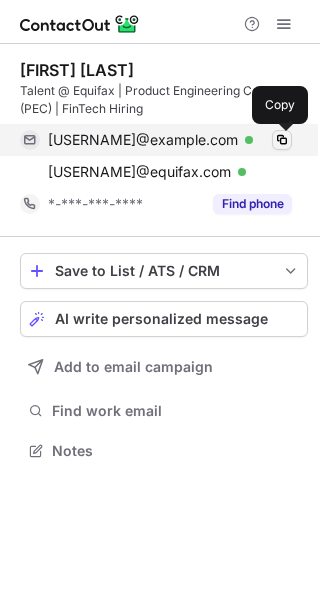 click at bounding box center [282, 140] 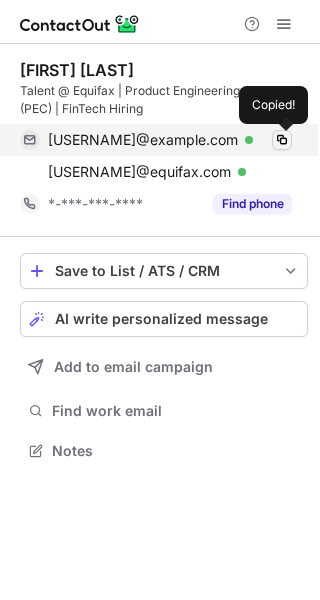 type 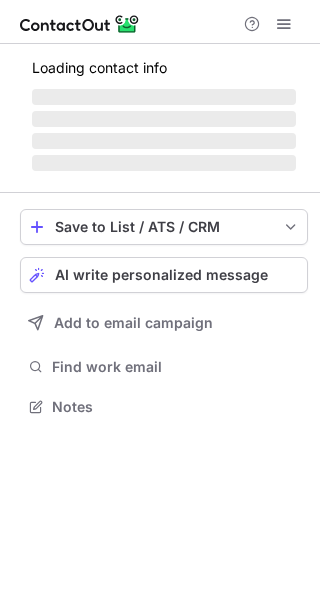 scroll, scrollTop: 0, scrollLeft: 0, axis: both 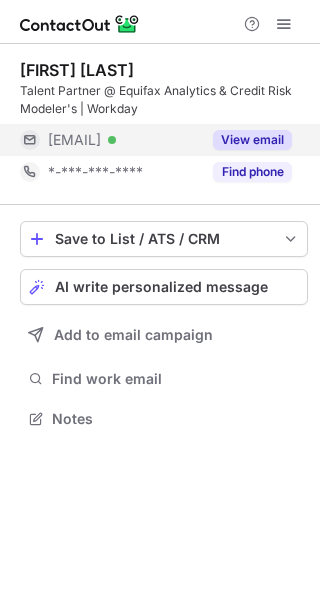 click on "View email" at bounding box center (252, 140) 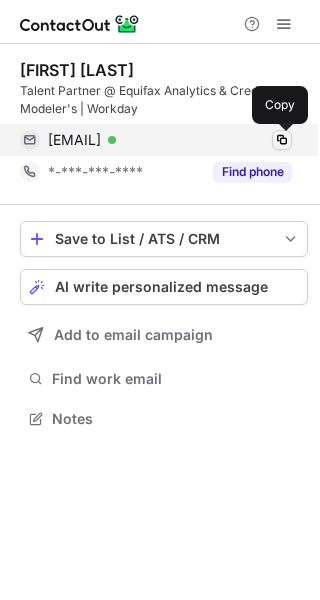 click at bounding box center [282, 140] 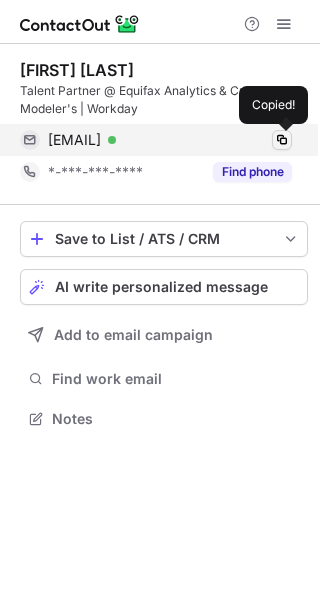 type 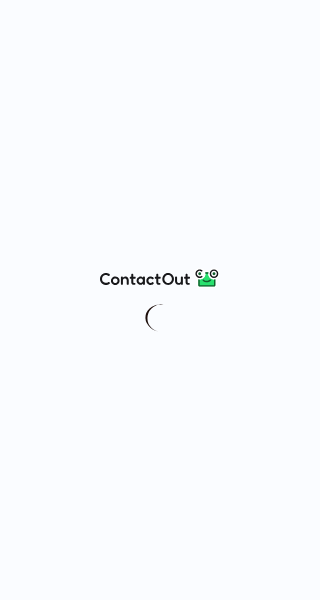 scroll, scrollTop: 0, scrollLeft: 0, axis: both 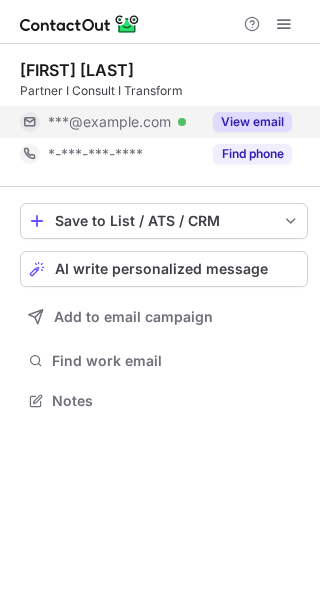 click on "View email" at bounding box center (252, 122) 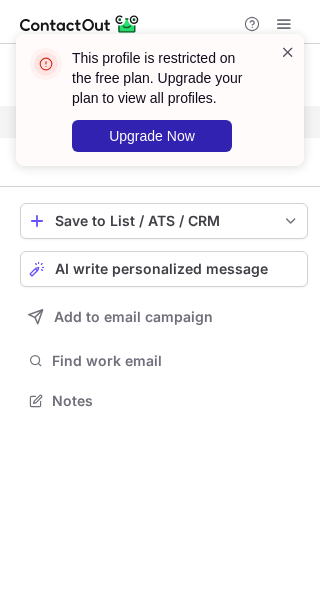 click at bounding box center [288, 52] 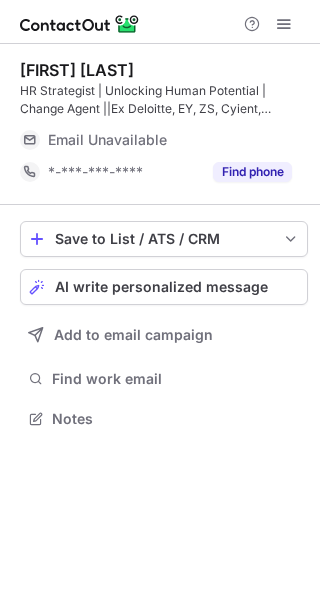 scroll, scrollTop: 0, scrollLeft: 0, axis: both 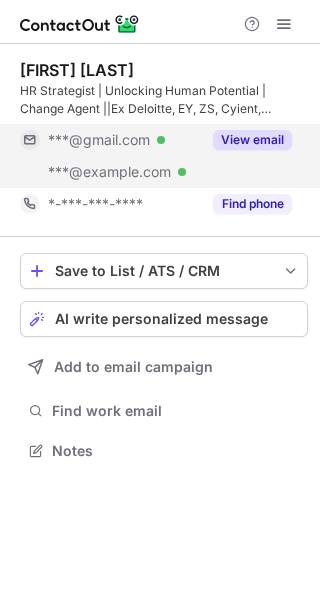 click on "View email" at bounding box center [246, 140] 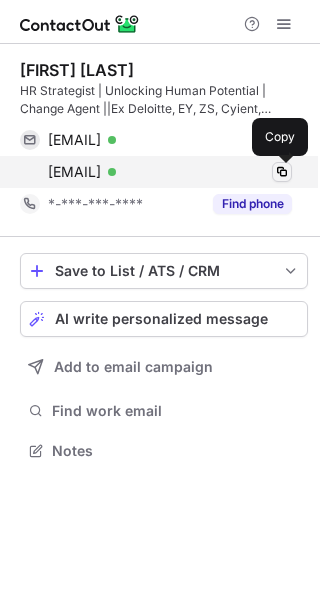 click at bounding box center (282, 172) 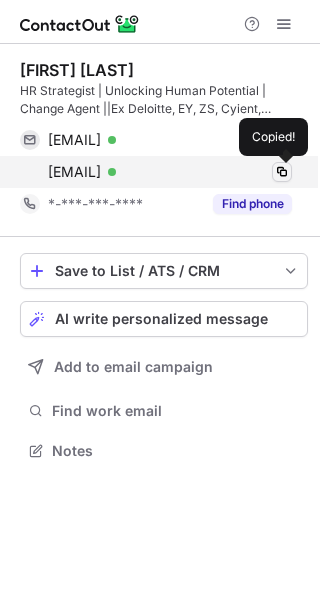 type 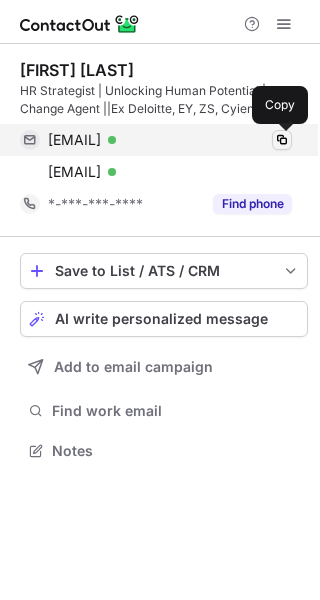 click at bounding box center (282, 140) 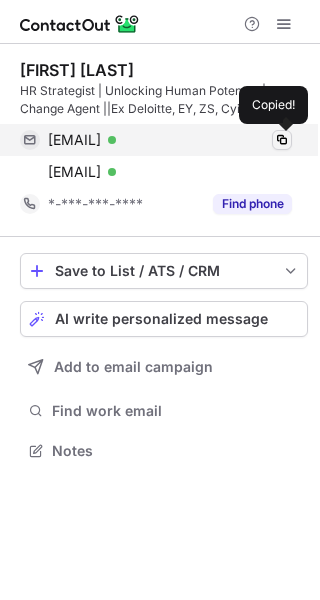type 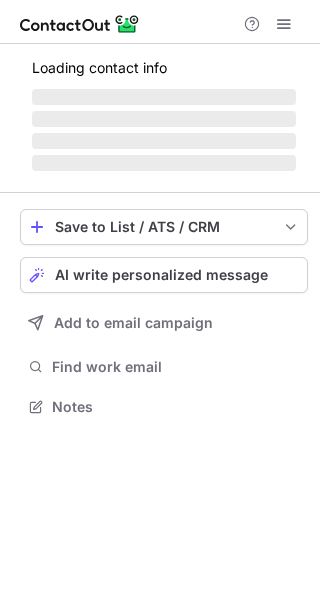 scroll, scrollTop: 0, scrollLeft: 0, axis: both 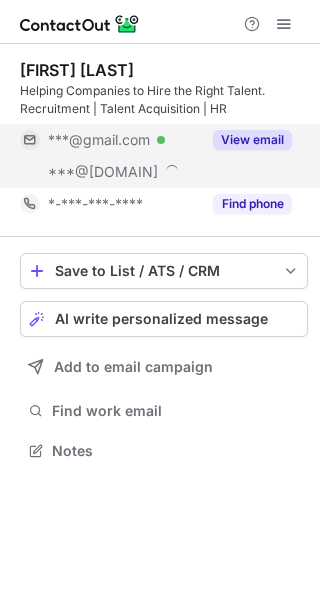 click on "View email" at bounding box center (252, 140) 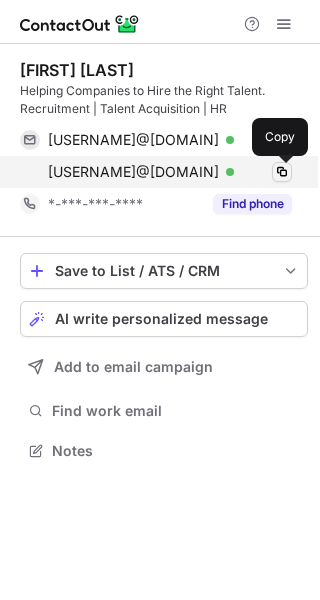 click at bounding box center (282, 172) 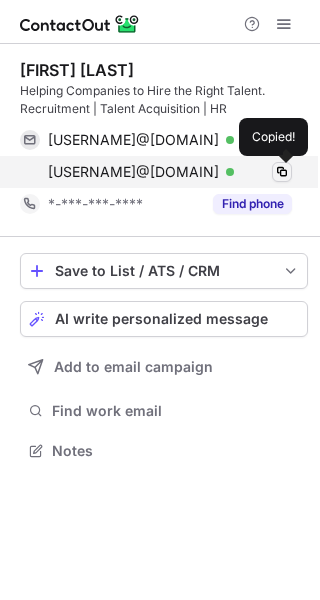type 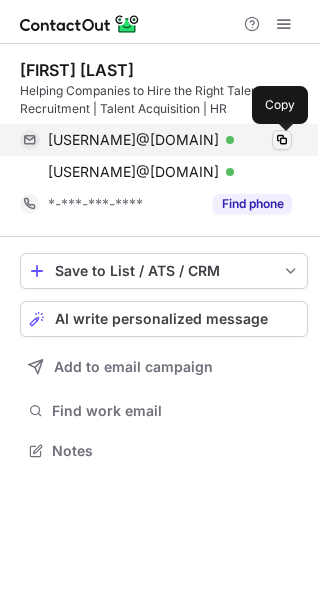 click at bounding box center [282, 140] 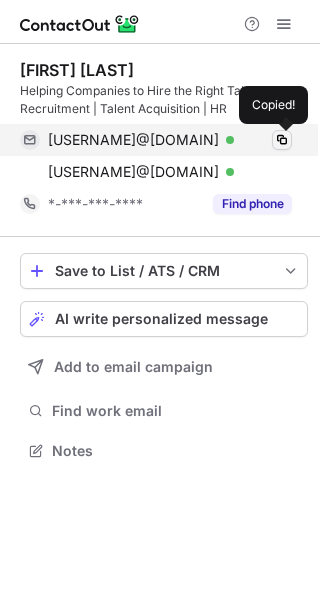 type 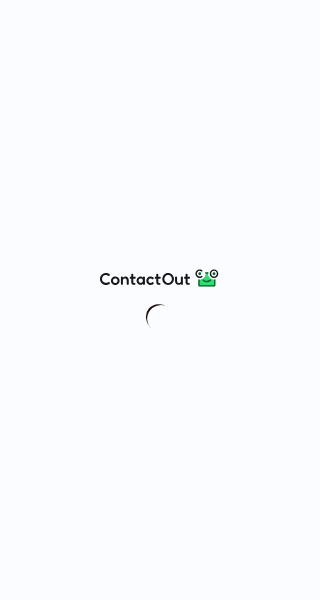 scroll, scrollTop: 0, scrollLeft: 0, axis: both 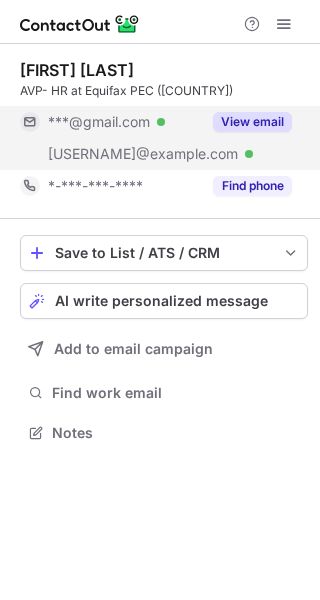 click on "View email" at bounding box center (252, 122) 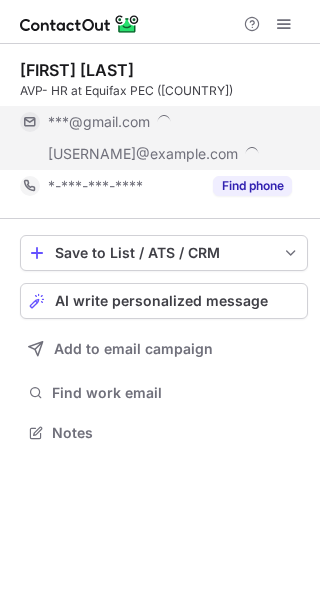 scroll, scrollTop: 10, scrollLeft: 10, axis: both 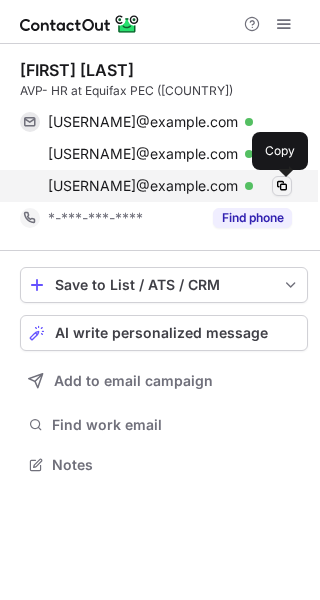 click at bounding box center [282, 186] 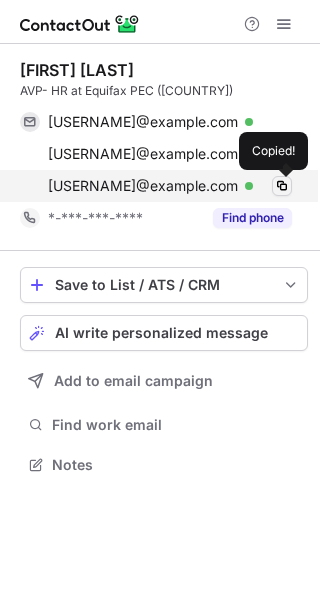 type 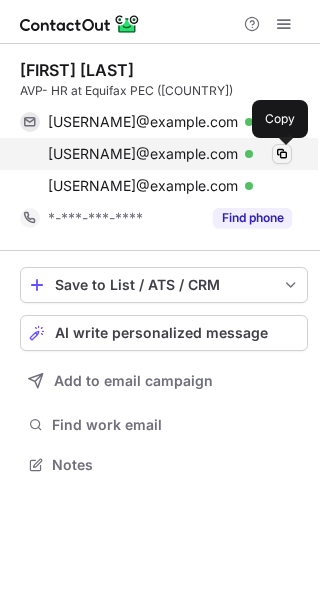 click at bounding box center [282, 154] 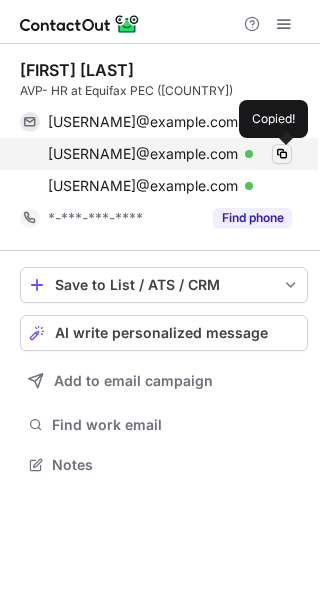 type 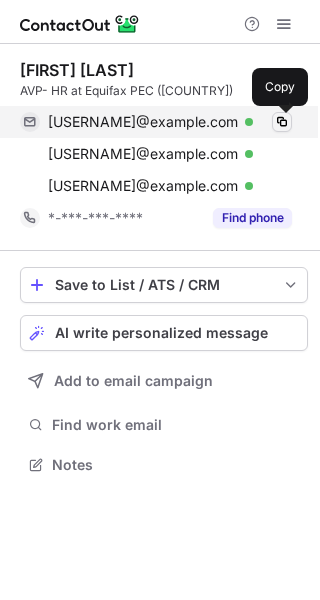 click at bounding box center (282, 122) 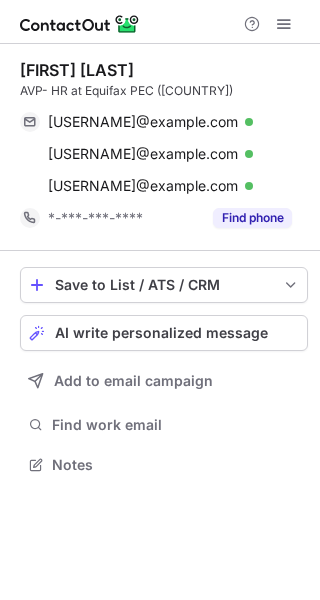 type 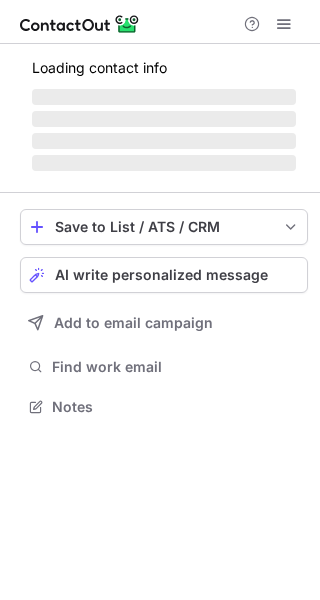 scroll, scrollTop: 0, scrollLeft: 0, axis: both 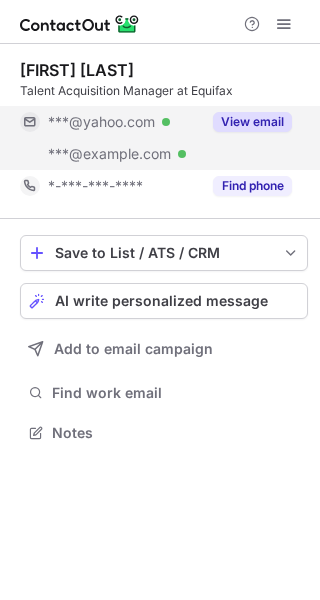 click on "View email" at bounding box center (252, 122) 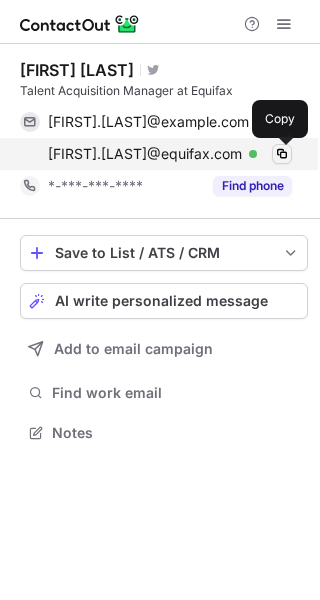 click at bounding box center [282, 154] 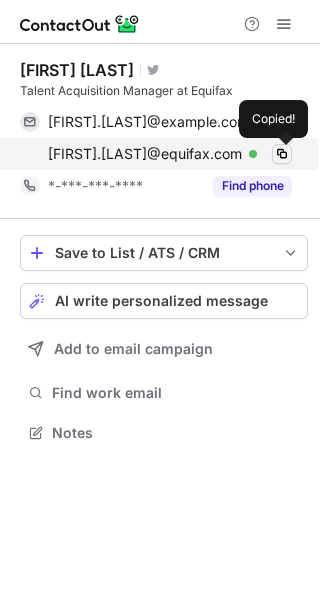 type 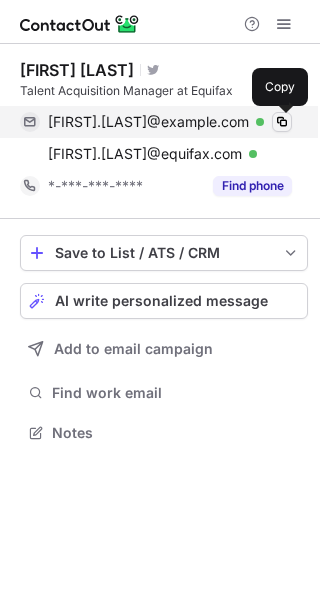 click at bounding box center [282, 122] 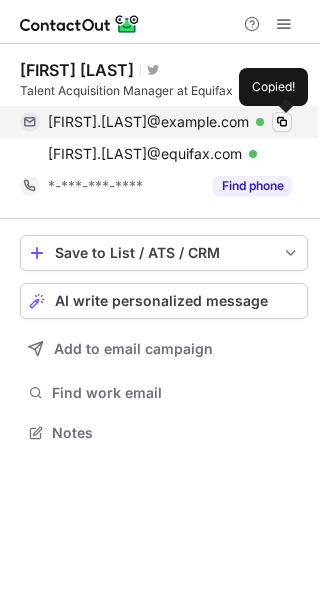 type 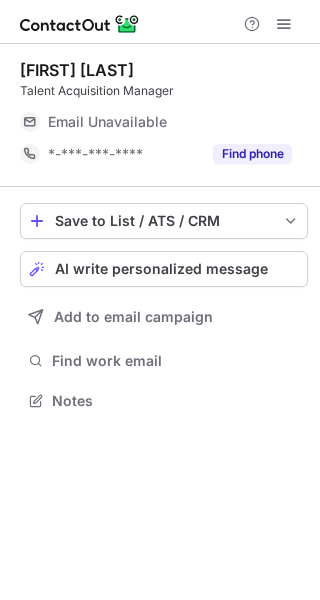 scroll, scrollTop: 0, scrollLeft: 0, axis: both 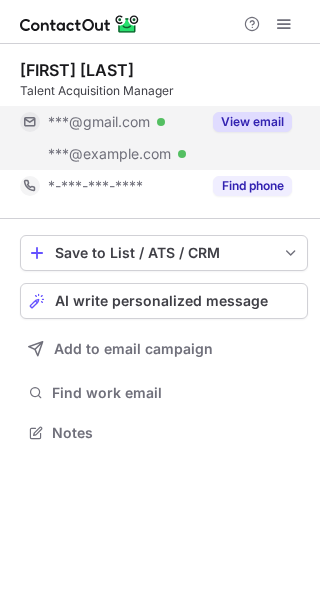 click on "View email" at bounding box center (252, 122) 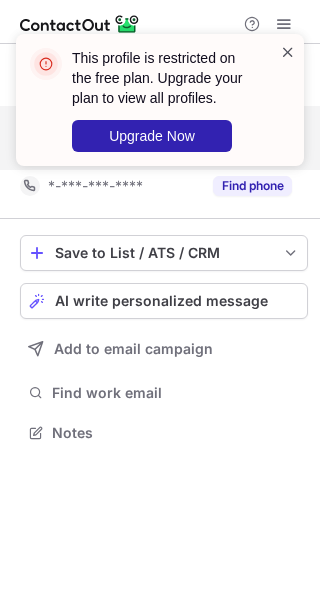 click at bounding box center (288, 52) 